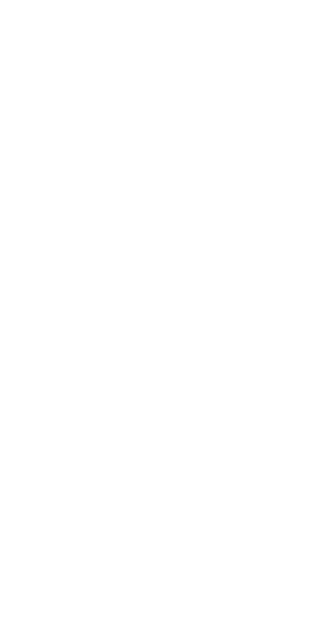 scroll, scrollTop: 0, scrollLeft: 0, axis: both 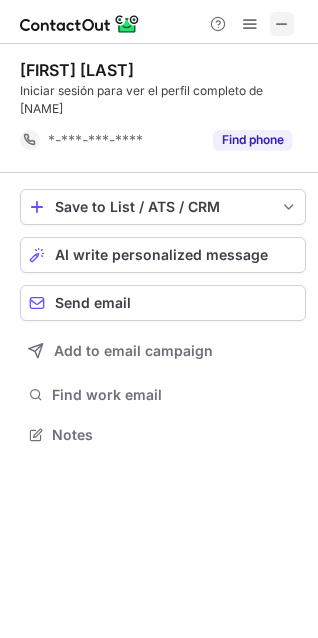 click at bounding box center (282, 24) 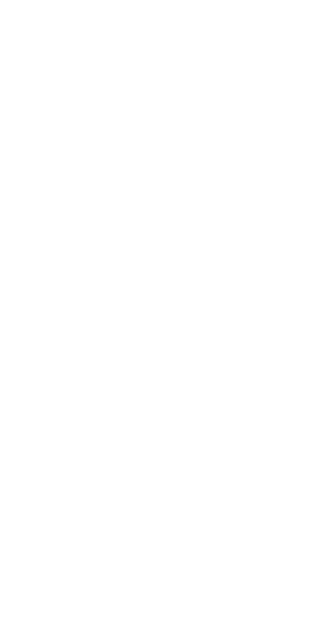 scroll, scrollTop: 0, scrollLeft: 0, axis: both 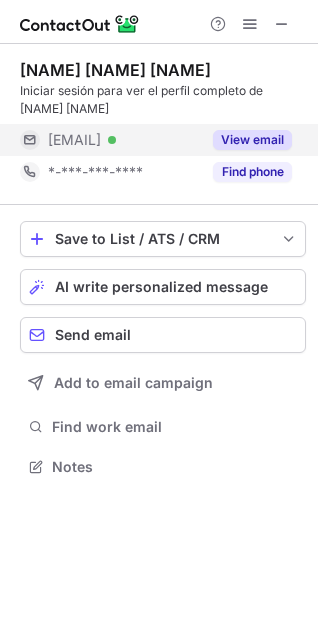 click on "View email" at bounding box center (246, 140) 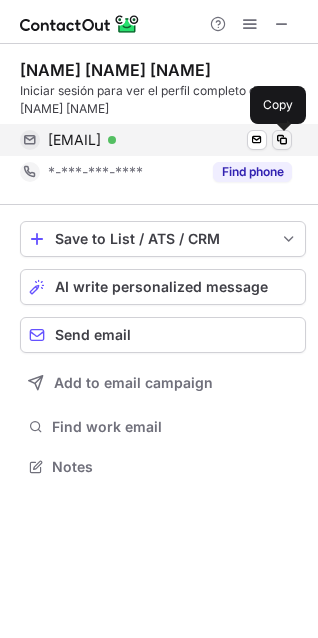 click at bounding box center (282, 140) 